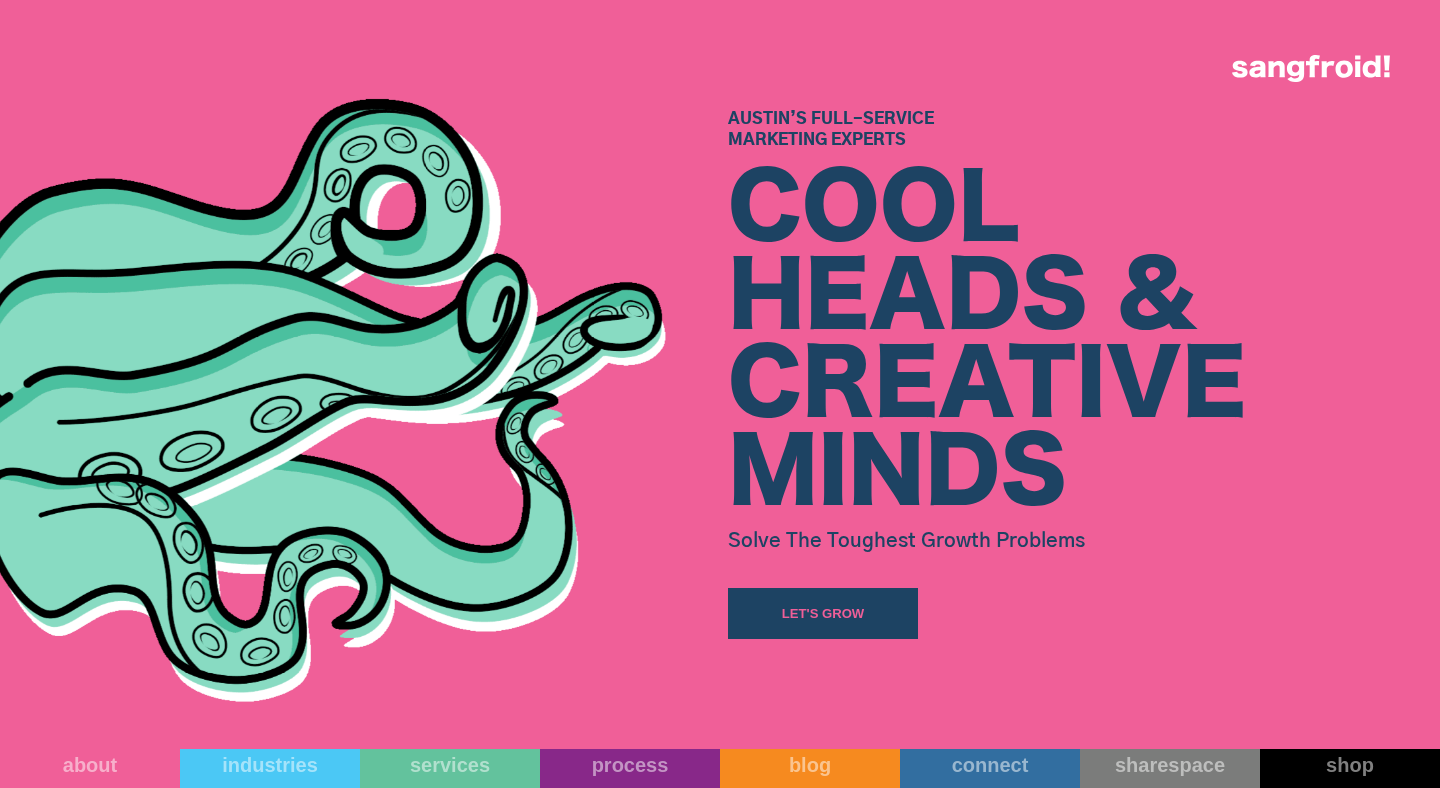 scroll, scrollTop: 0, scrollLeft: 0, axis: both 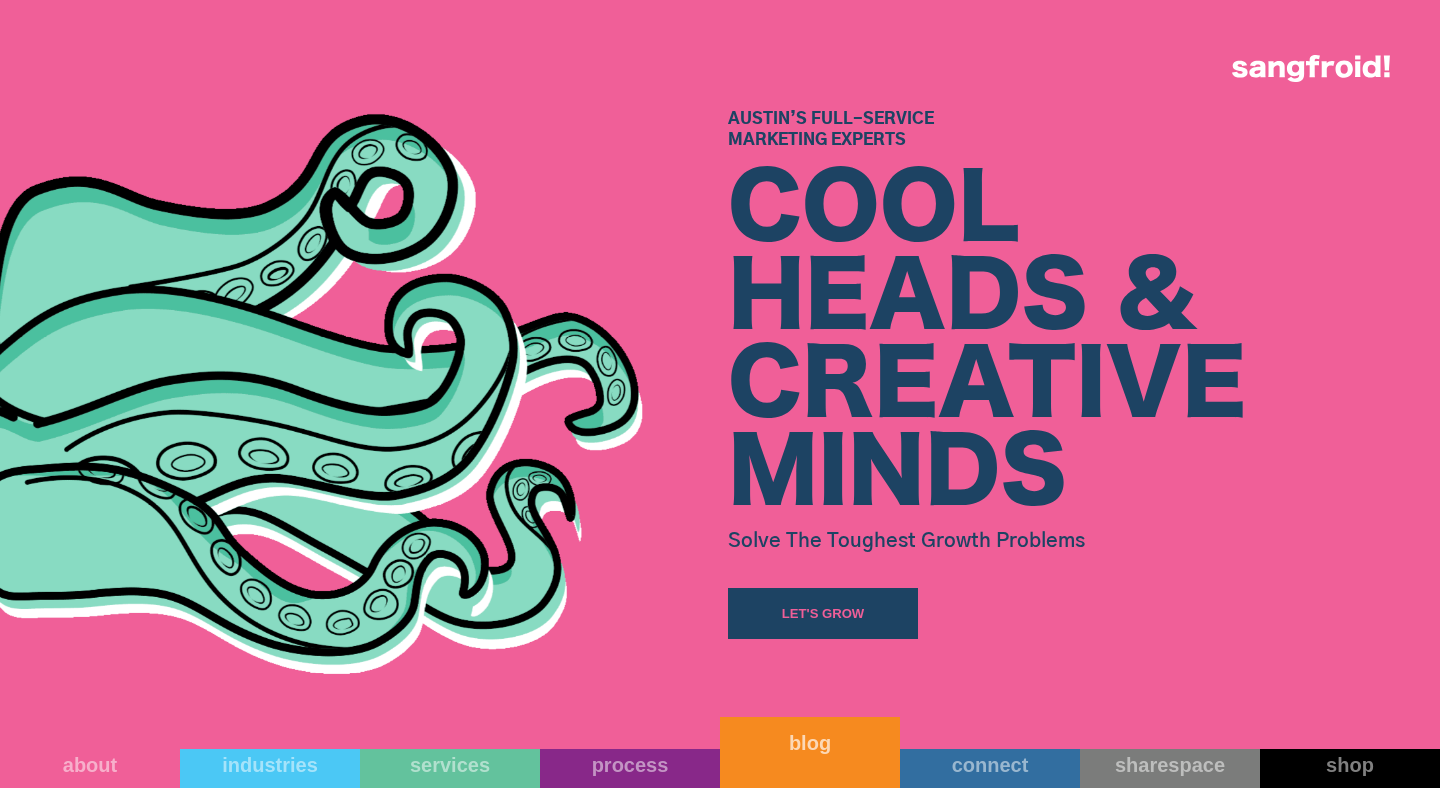 click on "blog" at bounding box center [810, 752] 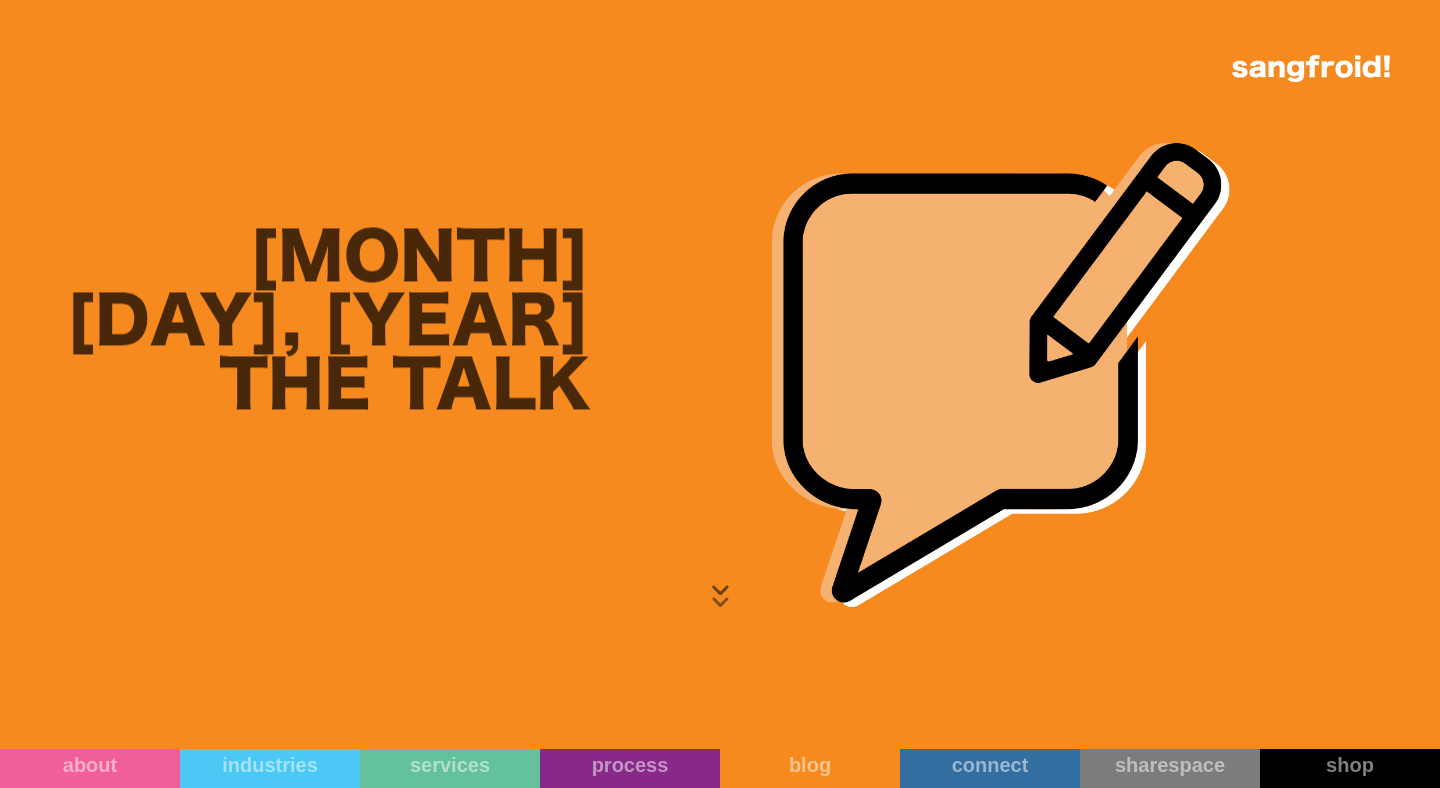 scroll, scrollTop: 0, scrollLeft: 0, axis: both 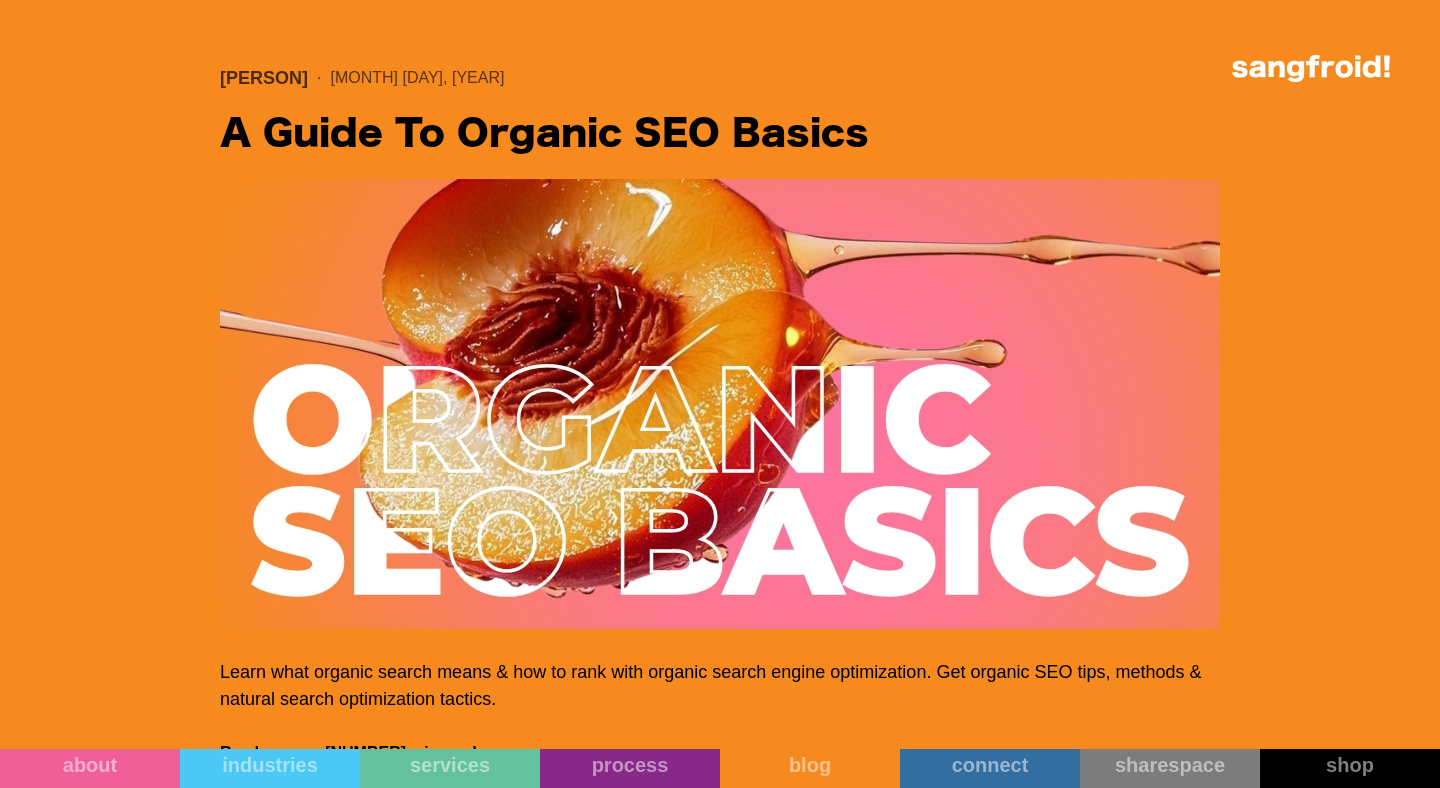 click at bounding box center [720, 404] 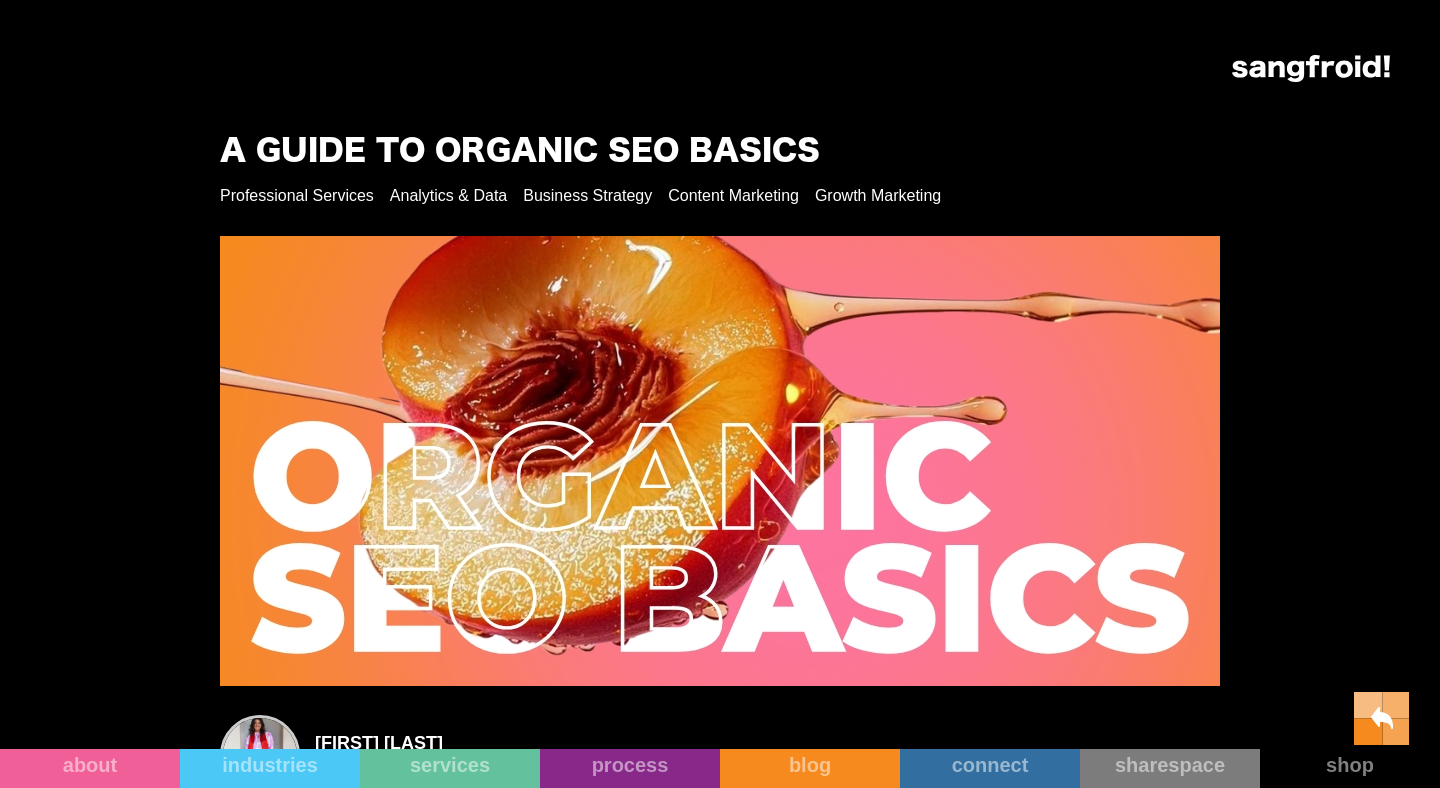 scroll, scrollTop: 0, scrollLeft: 0, axis: both 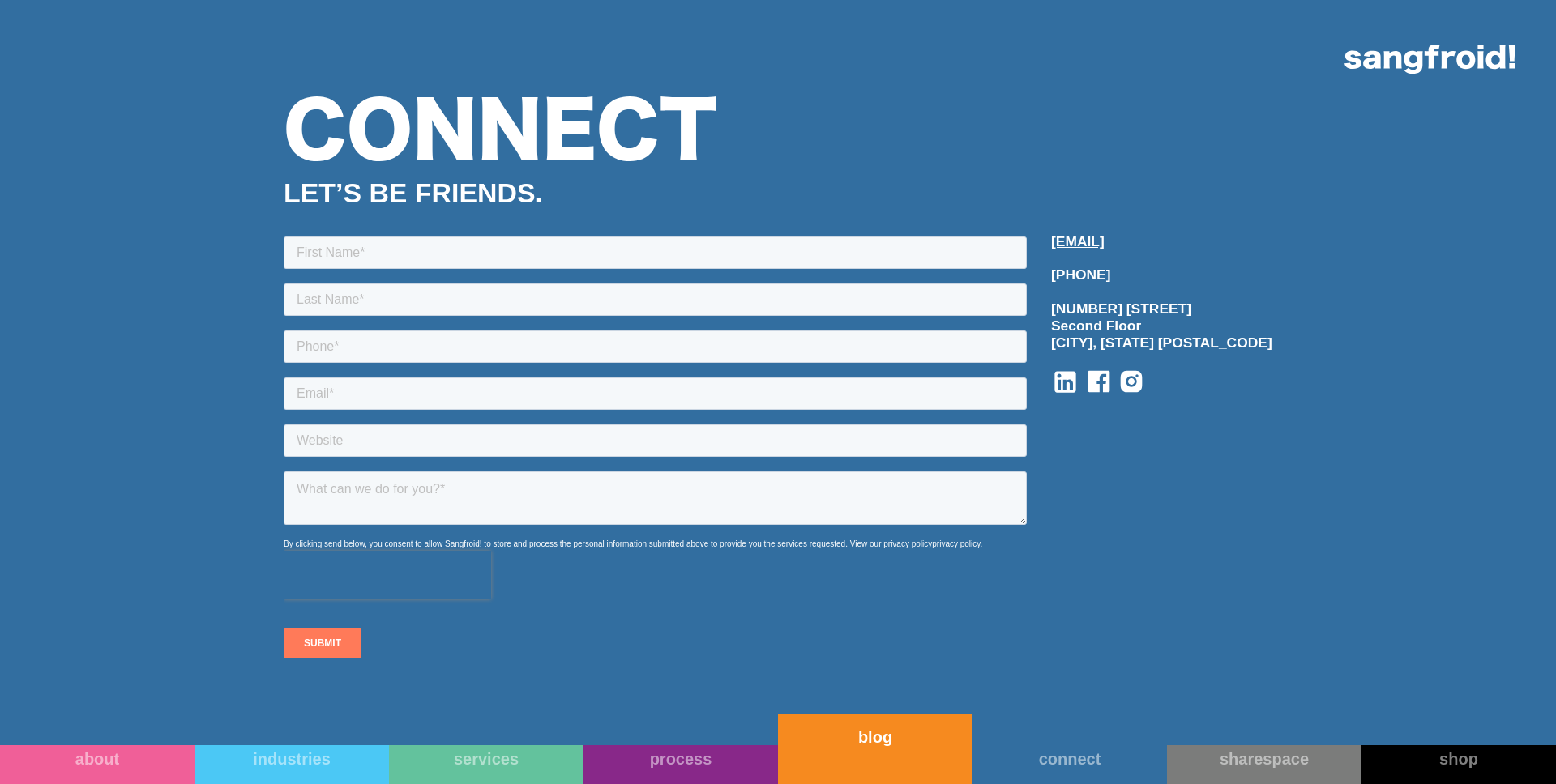 click on "blog" at bounding box center [875, 737] 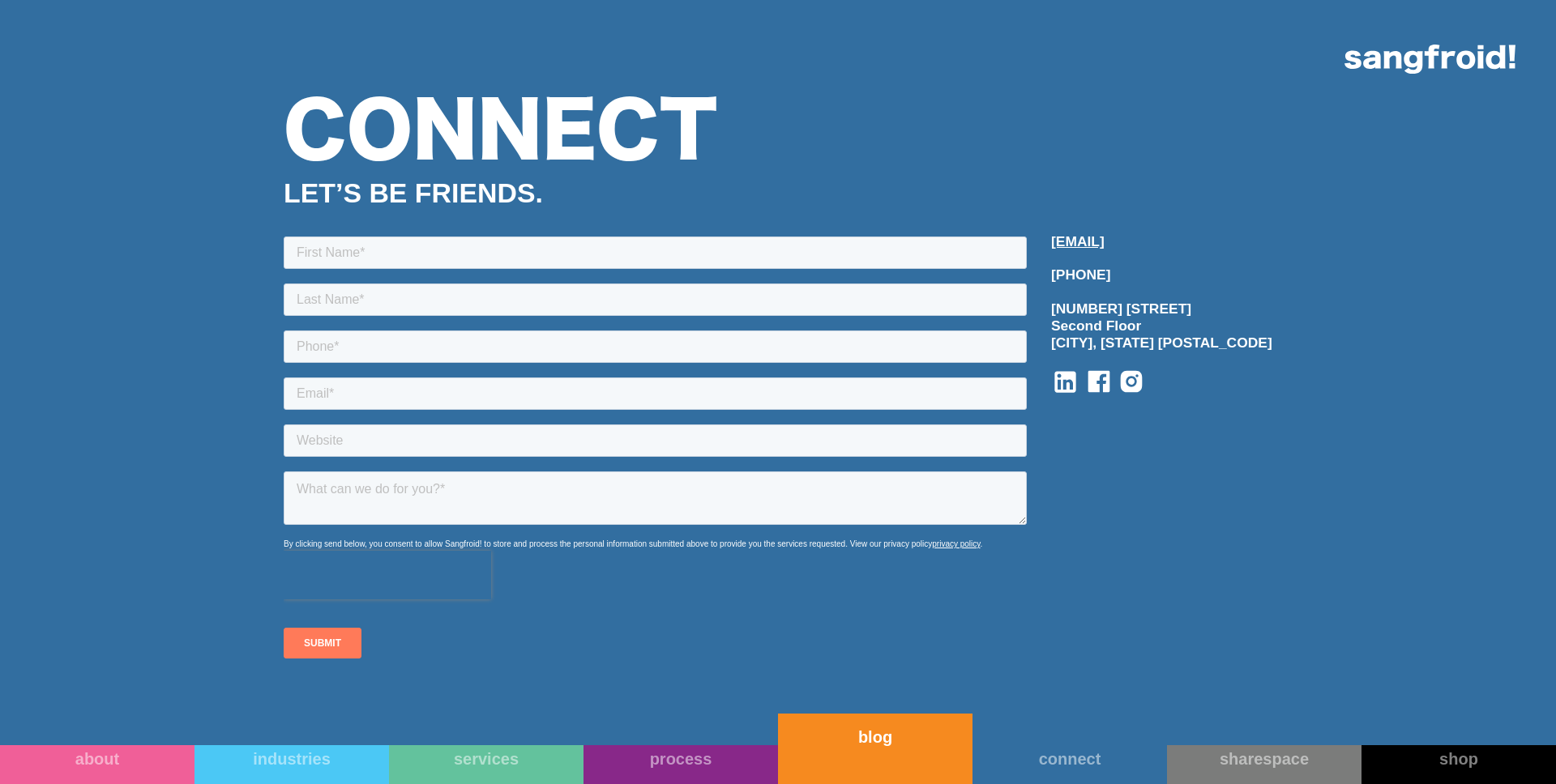 click on "blog" at bounding box center (875, 748) 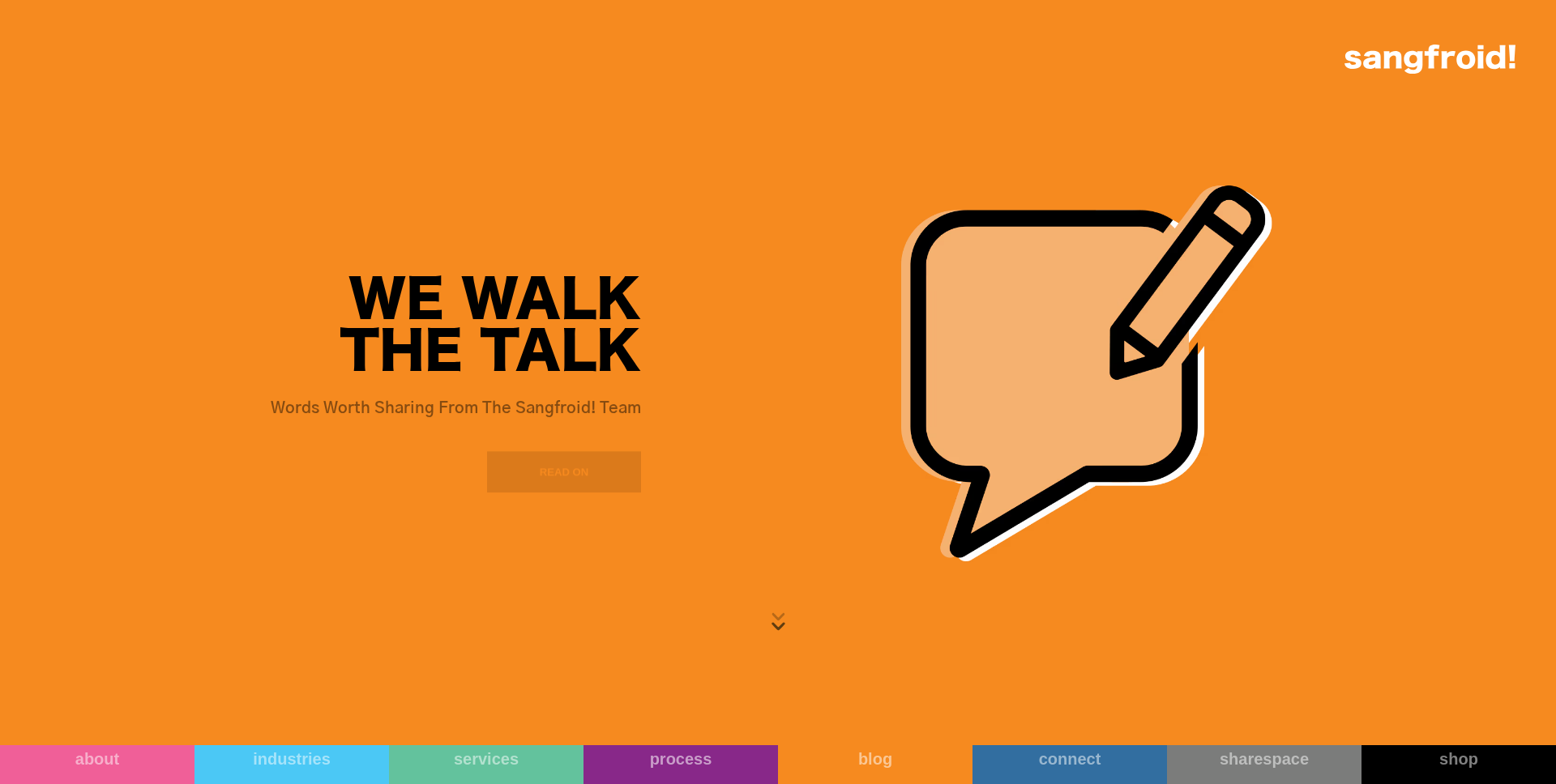 scroll, scrollTop: 0, scrollLeft: 0, axis: both 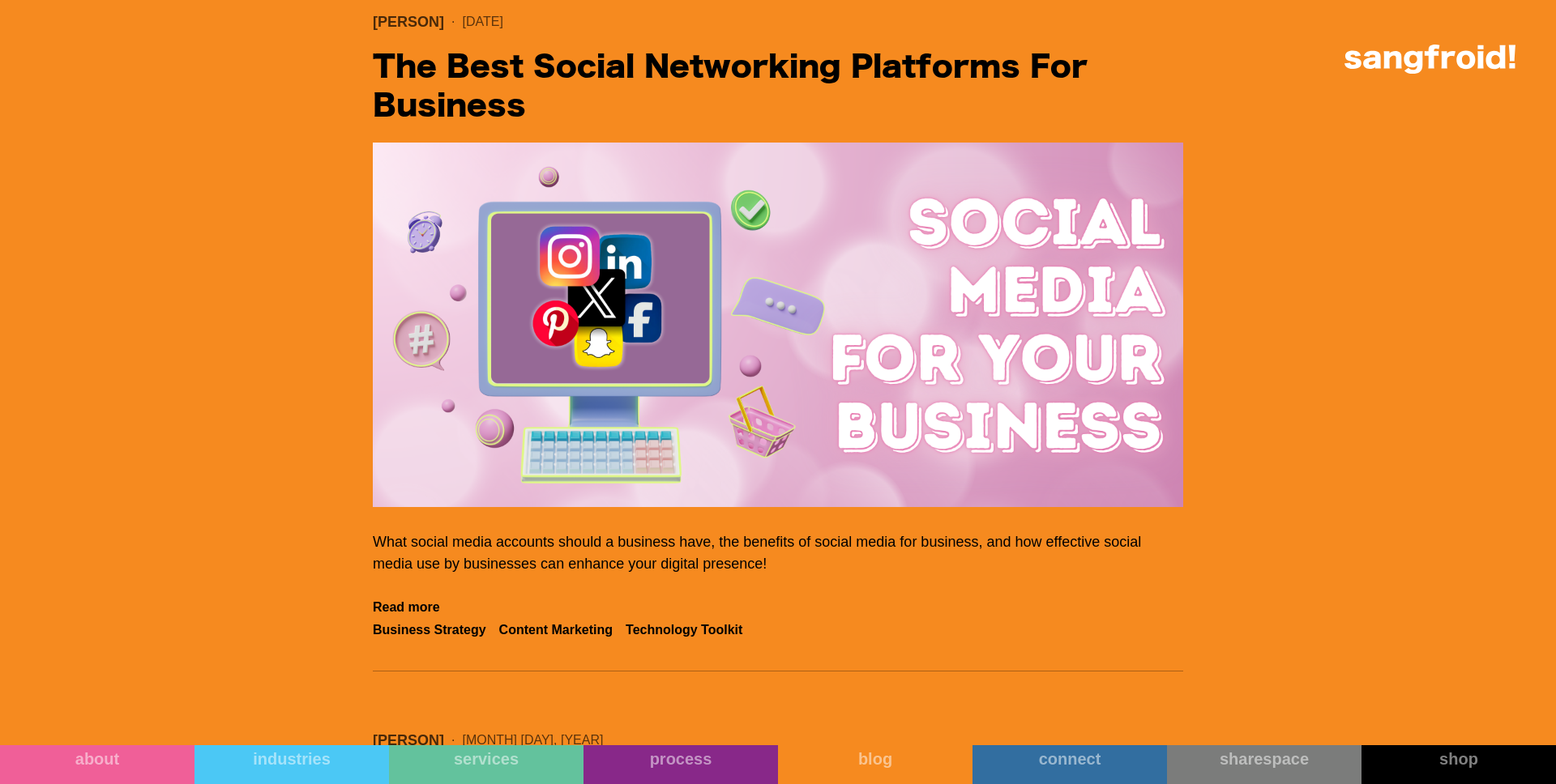 click at bounding box center [778, 325] 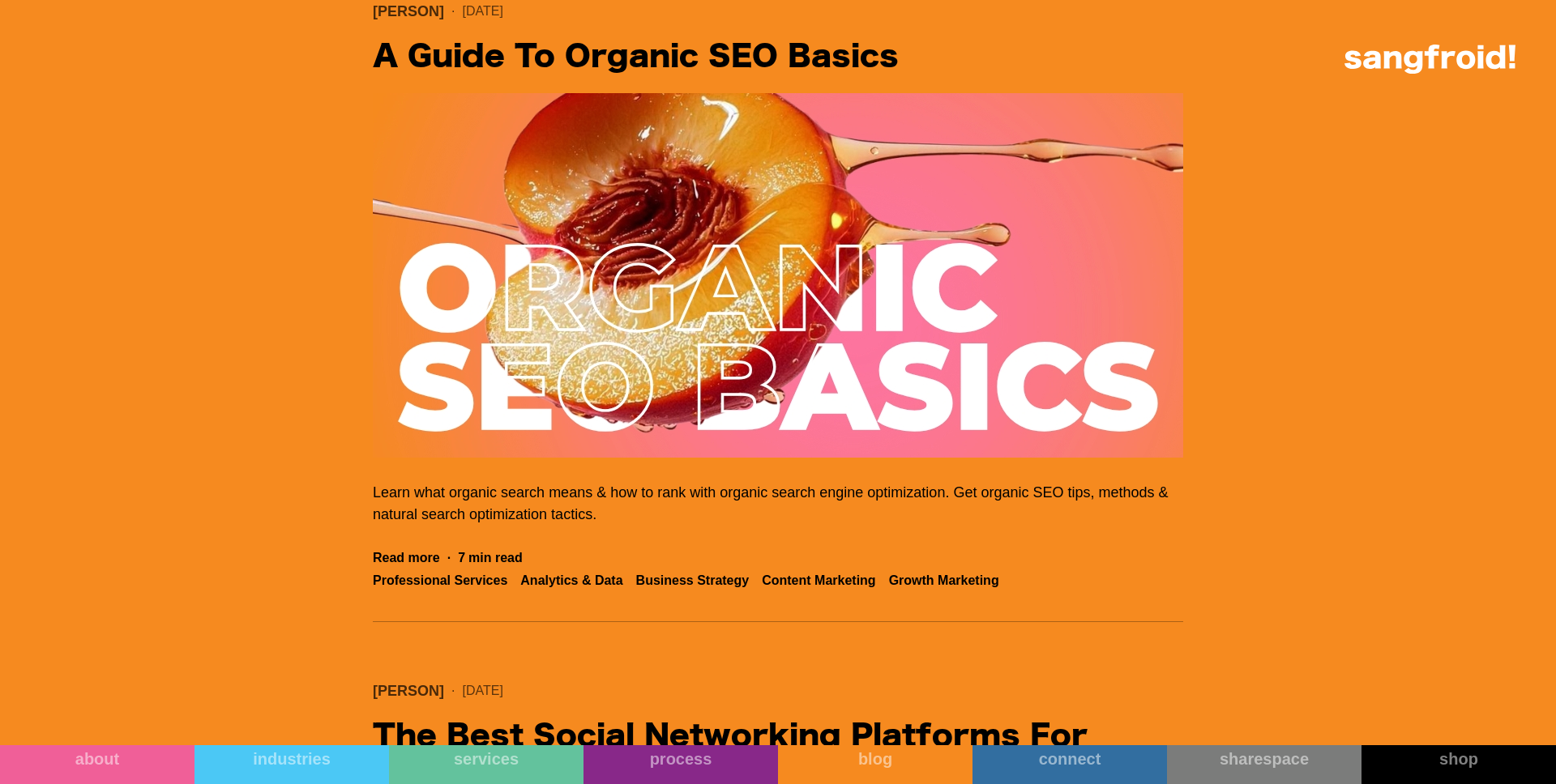 scroll, scrollTop: 645, scrollLeft: 0, axis: vertical 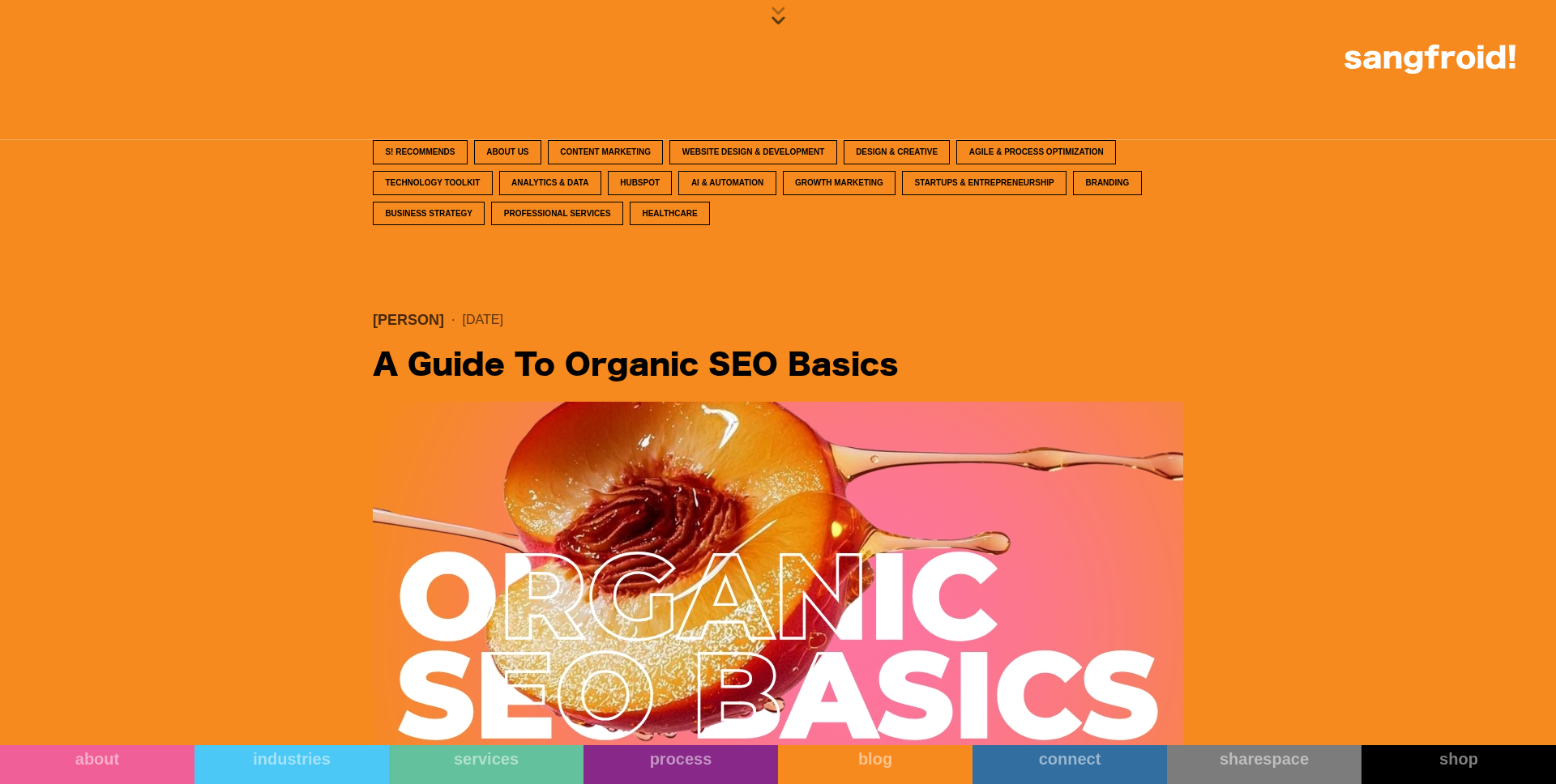 click at bounding box center [778, 584] 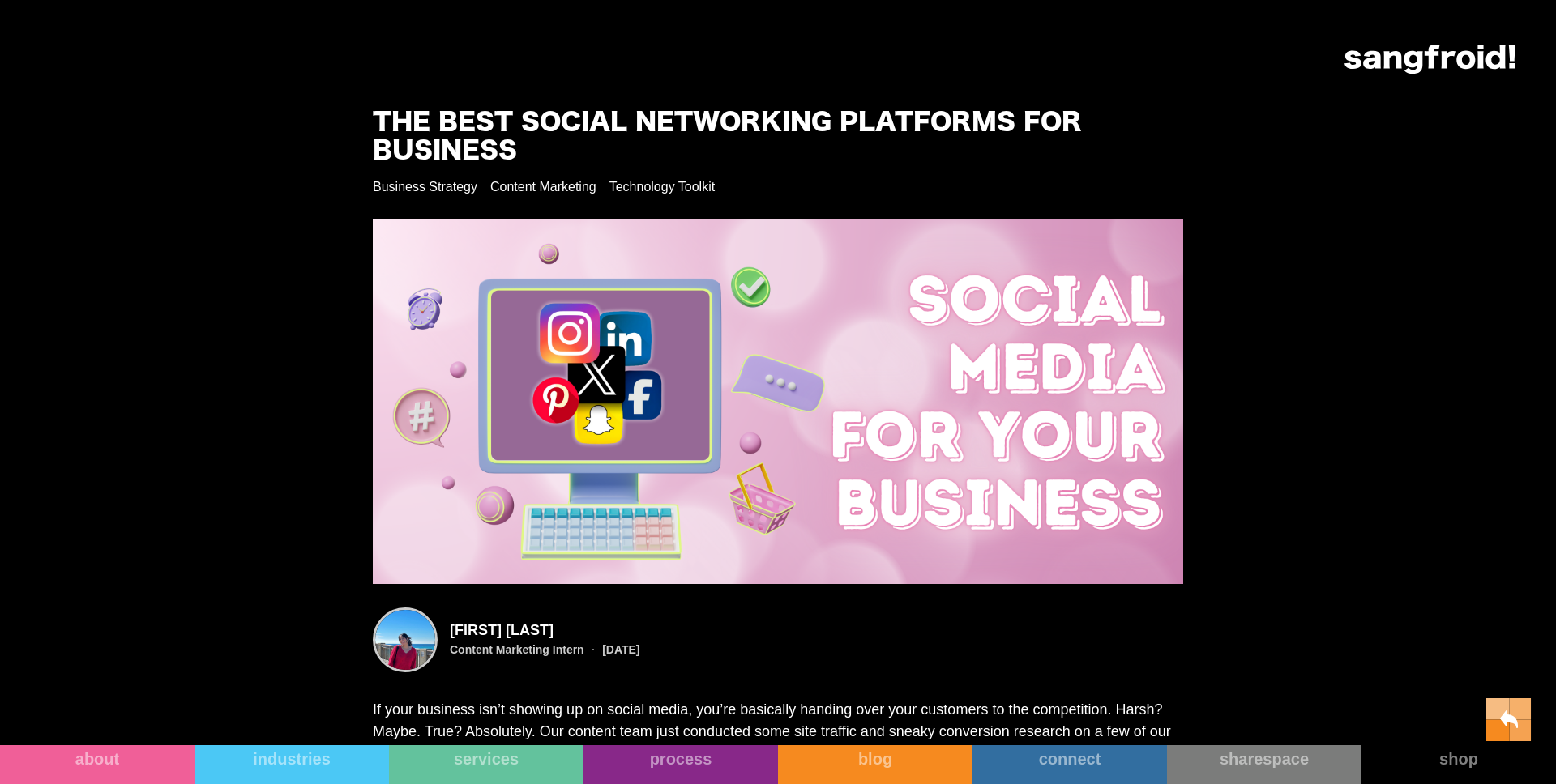 scroll, scrollTop: 0, scrollLeft: 0, axis: both 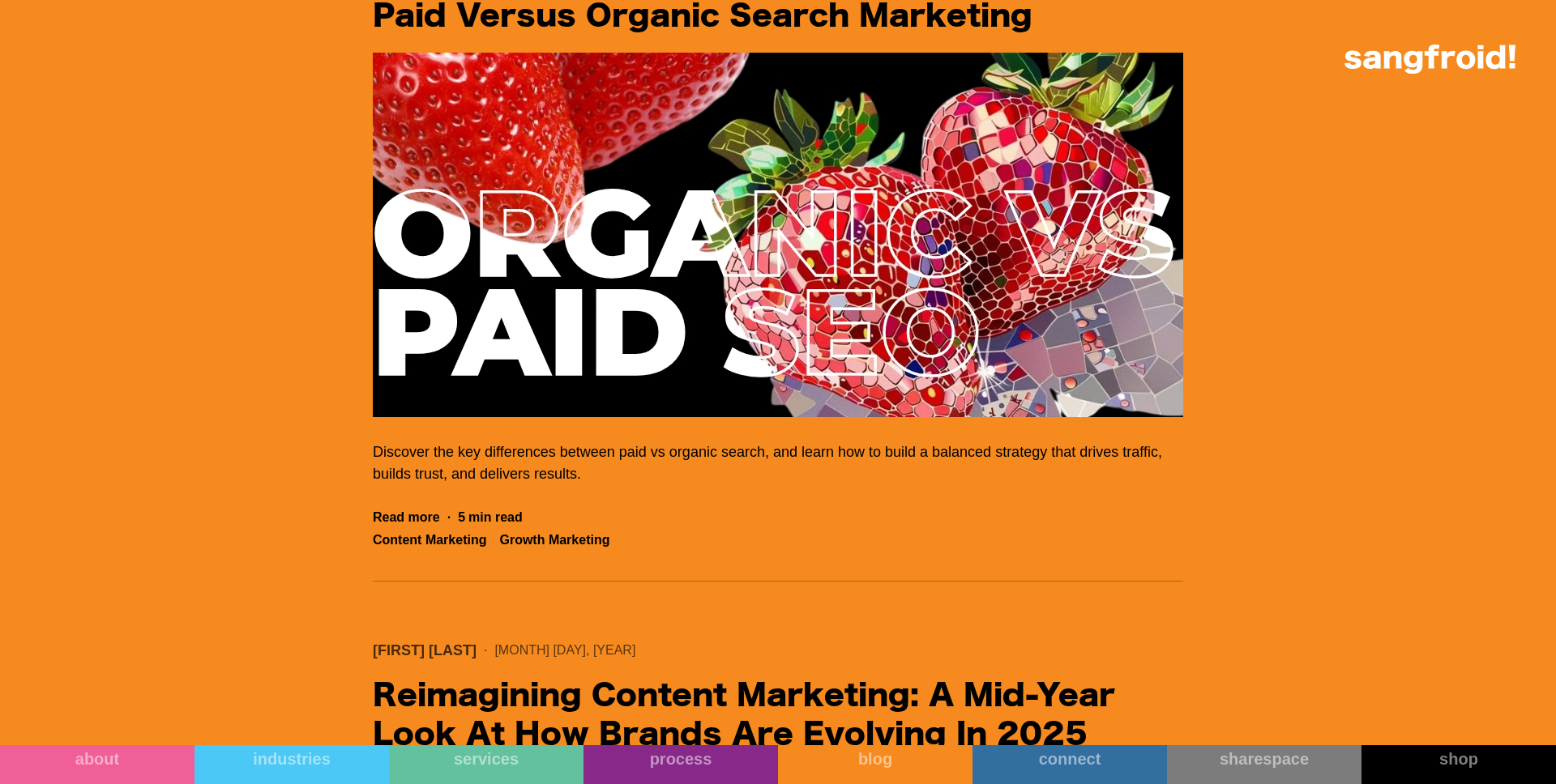 click at bounding box center (778, 235) 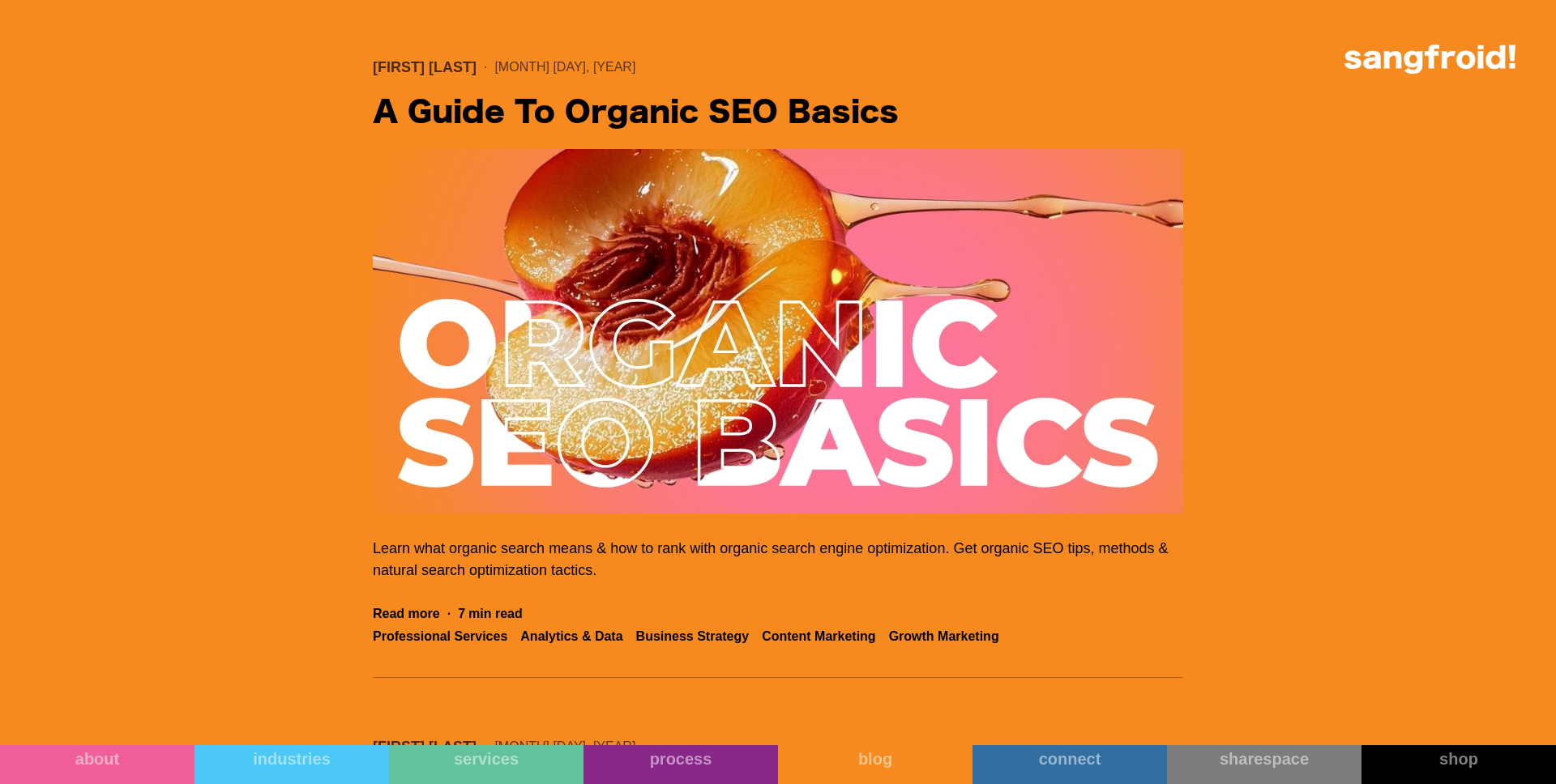scroll, scrollTop: 949, scrollLeft: 0, axis: vertical 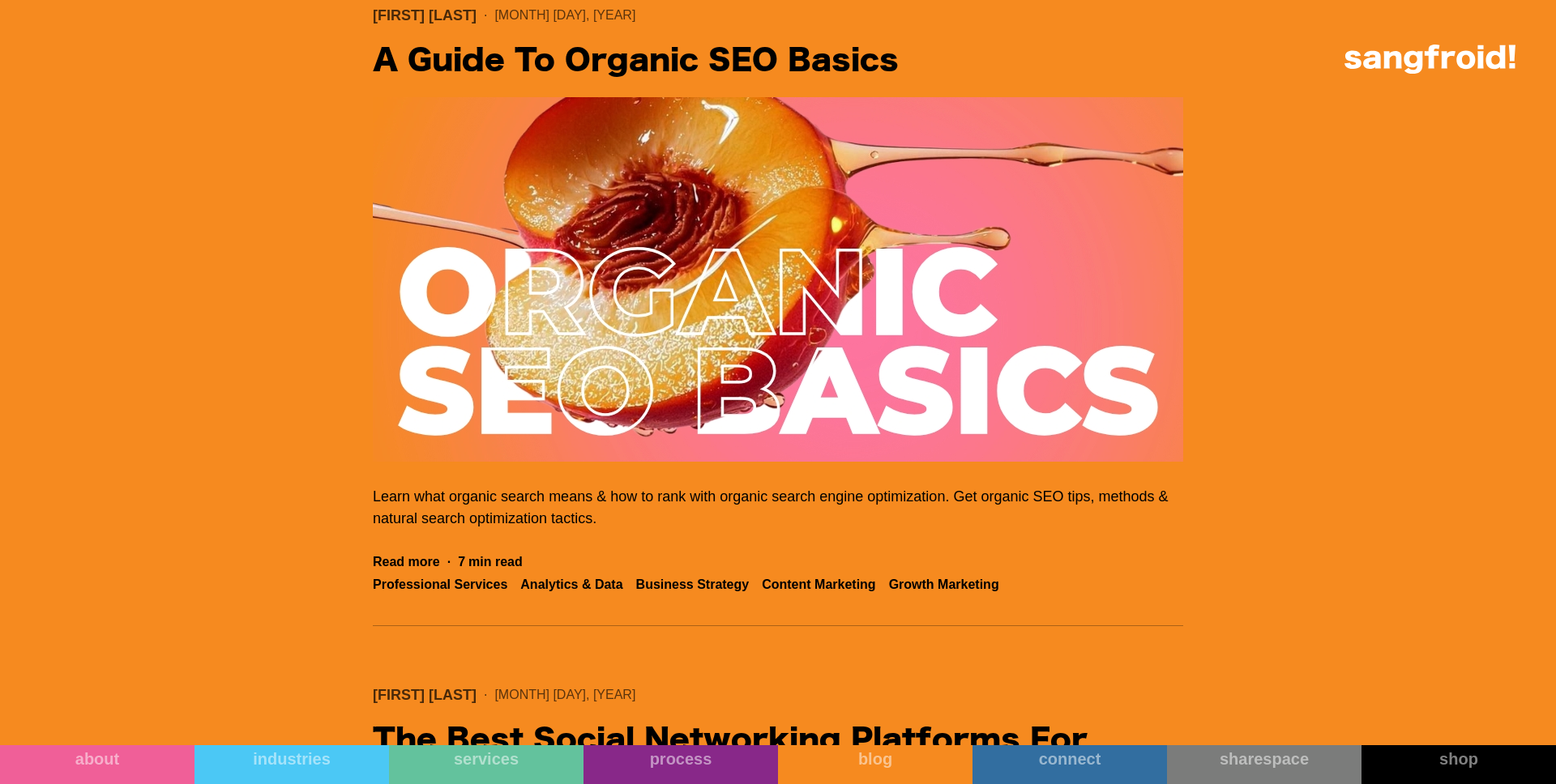 click at bounding box center [778, 279] 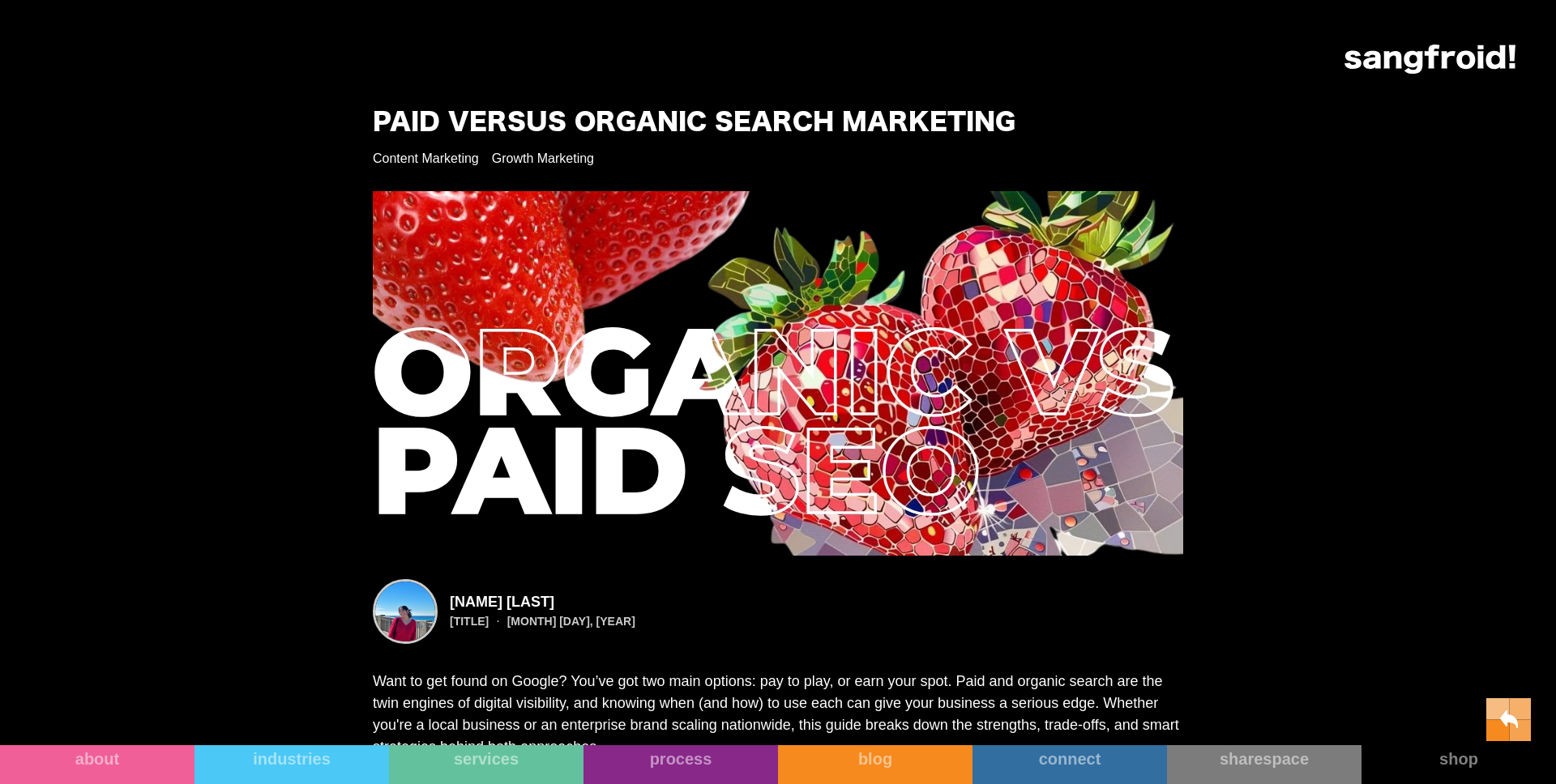 scroll, scrollTop: 0, scrollLeft: 0, axis: both 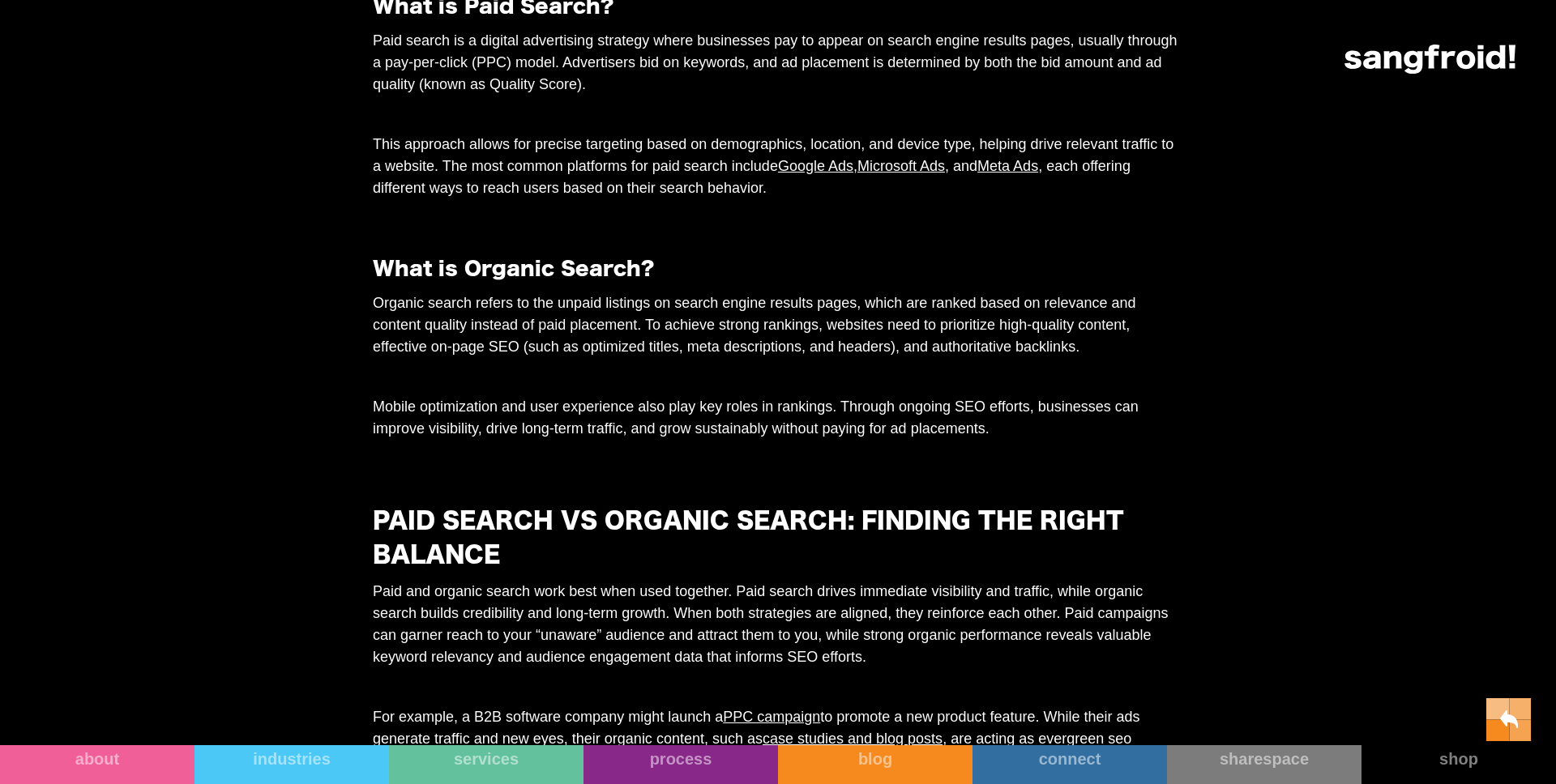 click on "Paid Versus Organic Search Marketing Content Marketing Growth Marketing Maya Maldonado Content Marketing Intern · June 24, 2025 Want to get found on Google? You’ve got two main options: pay to play, or earn your spot. Paid and organic search are the twin engines of digital visibility, and knowing when (and how) to use each can give your business a serious edge. Whether you're a local business or an enterprise brand scaling nationwide, this guide breaks down the strengths, trade-offs, and smart strategies behind both approaches. ‍ Understanding Organic Search vs Paid Search Marketing What is Paid Search? Paid search is a digital advertising strategy where businesses pay to appear on search engine results pages, usually through a pay-per-click (PPC) model. Advertisers bid on keywords, and ad placement is determined by both the bid amount and ad quality (known as Quality Score). ‍ Google Ads ,  Microsoft Ads , and  Meta Ads , each offering different ways to reach users based on their search behavior. ‍" at bounding box center (778, 964) 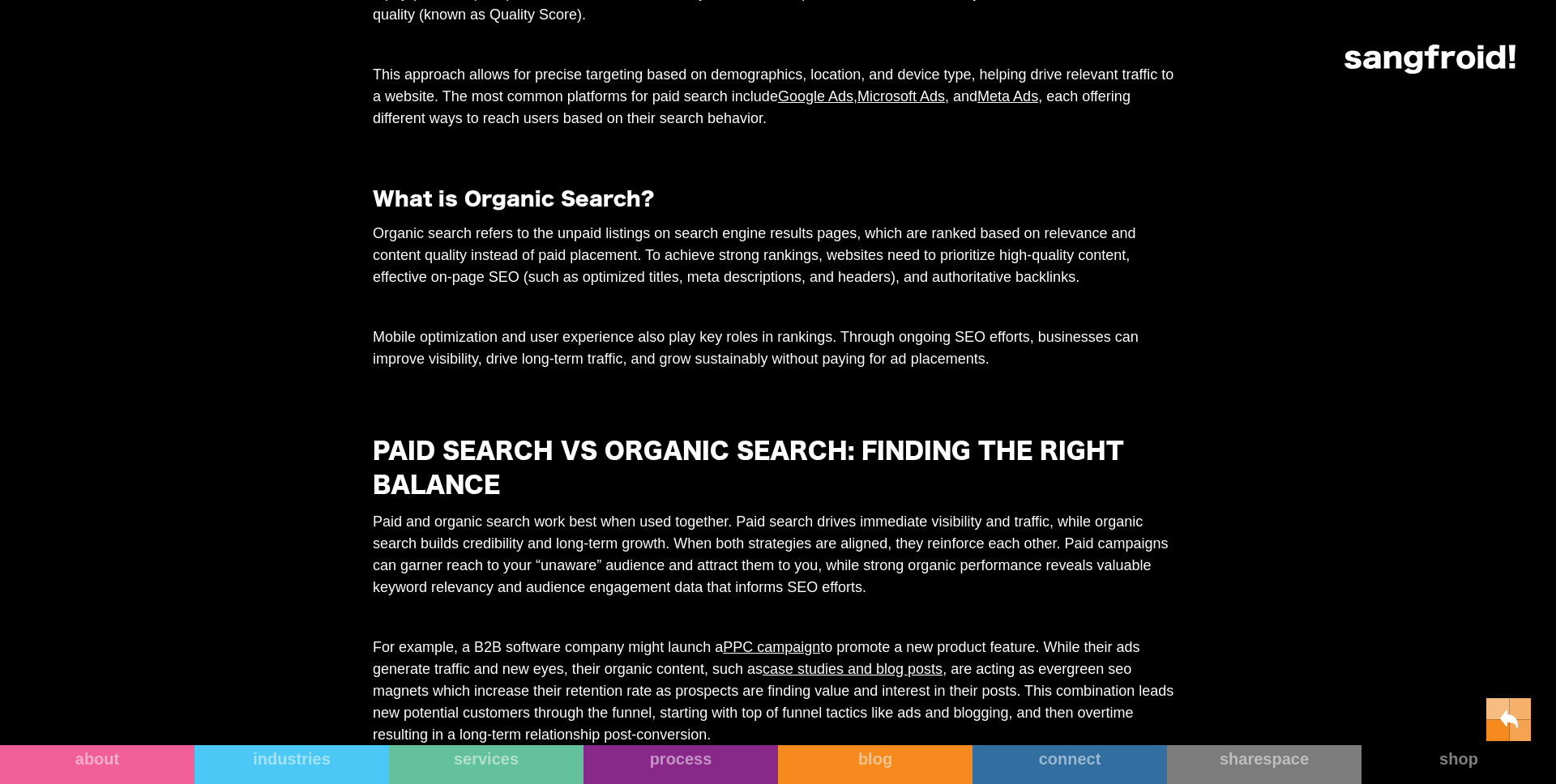 scroll, scrollTop: 0, scrollLeft: 0, axis: both 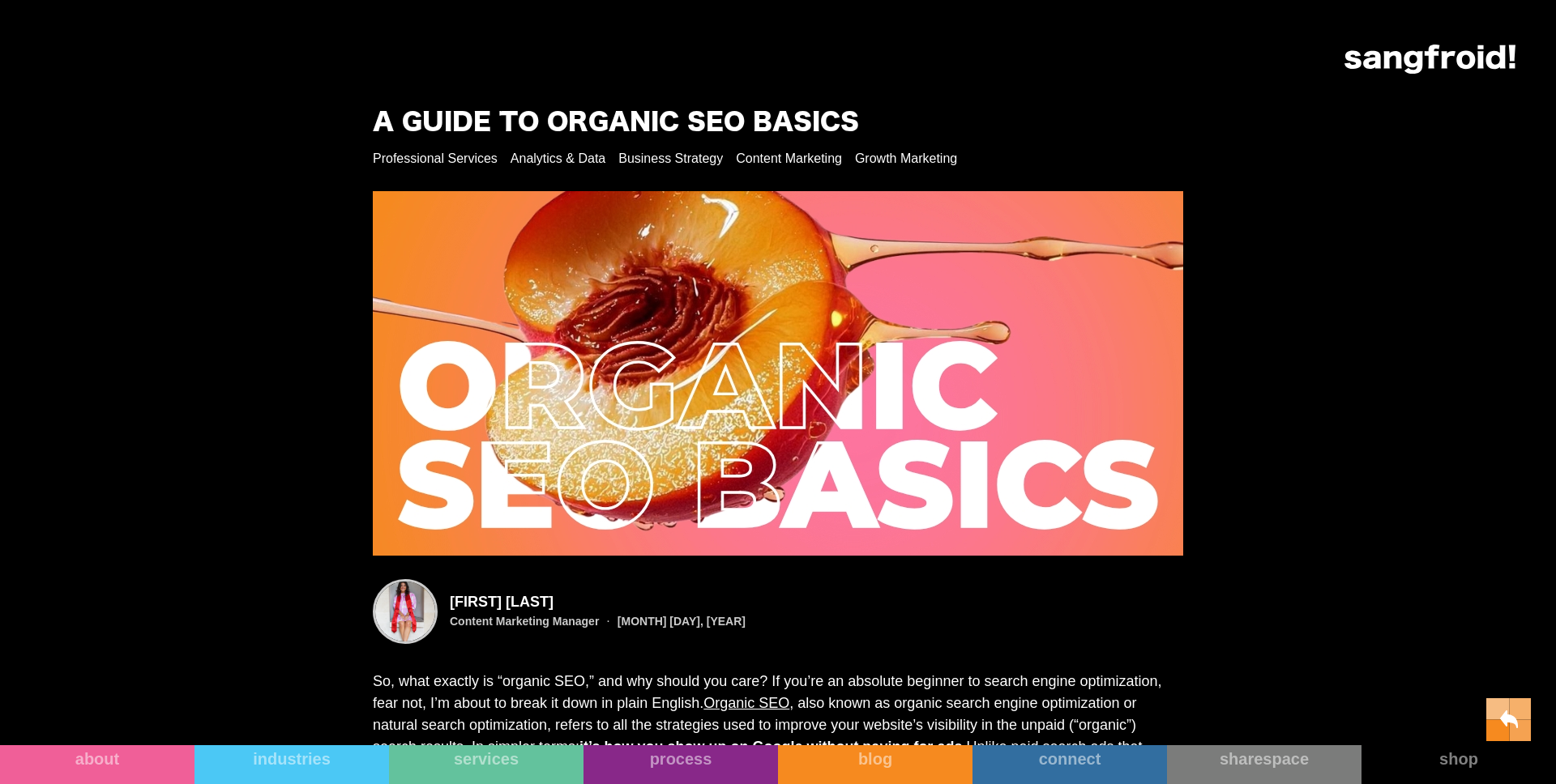 click on "A Guide to Organic SEO Basics Professional Services Analytics & Data Business Strategy Content Marketing Growth Marketing Gabrielle Zielke Content Marketing Manager · [MONTH] [DAY], [YEAR] So, what exactly is “organic SEO,” and why should you care? If you’re an absolute beginner to search engine optimization, fear not, I’m about to break it down in plain English. Organic SEO , also known as organic search engine optimization or natural search optimization, refers to all the strategies used to improve your website’s visibility in the unpaid (“organic”) search results. In simpler terms: it’s how you show up on Google without paying for ads. Unlike paid search ads that appear as “sponsored” links, organic SEO is all about earning your spot on page one through quality content and relevance. What Is Organic SEO (In Human Speak)? ‍ Now, you might be wondering: how is organic SEO different from paid search (PPC)? Great question! In a nutshell: Paid search (SEM/PPC) Organic search ‍ ‍ ”) and" at bounding box center [778, 4857] 